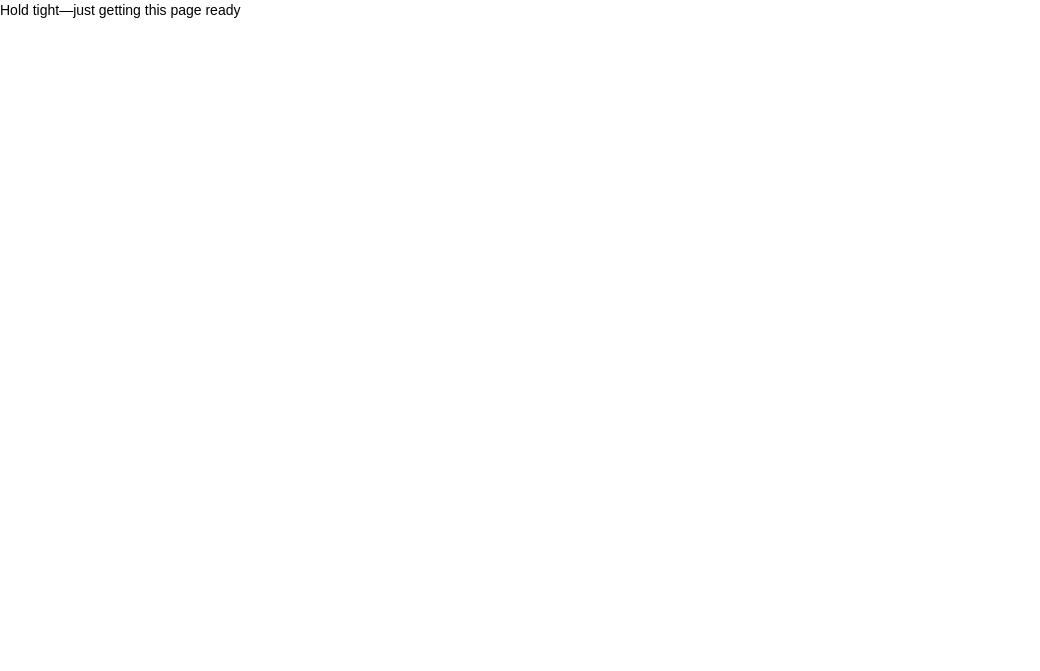 scroll, scrollTop: 0, scrollLeft: 0, axis: both 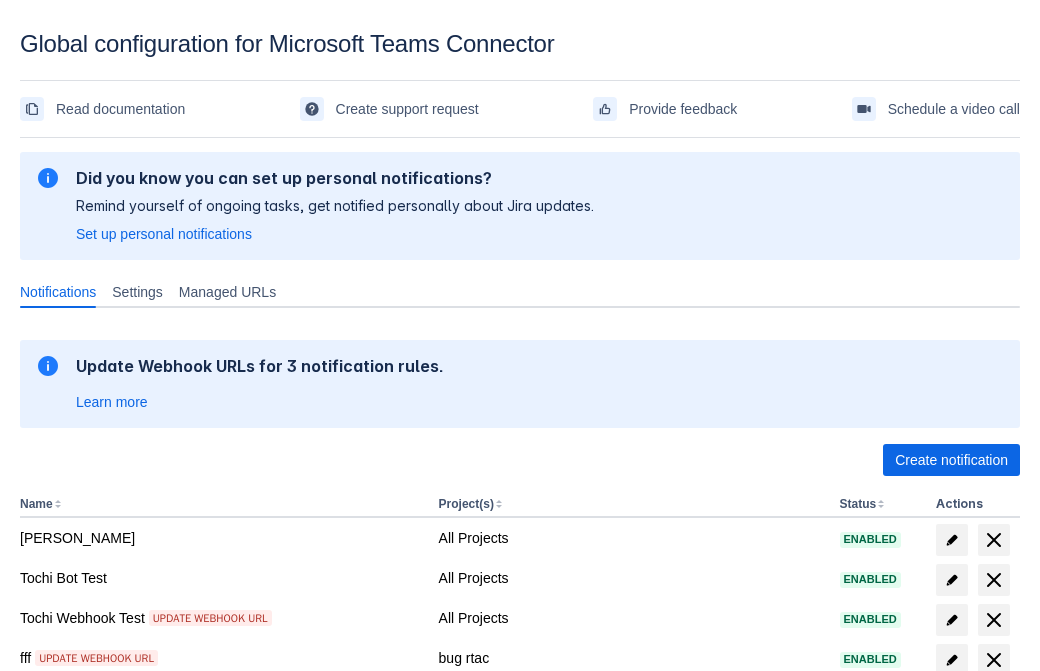 click on "Create notification" at bounding box center (951, 460) 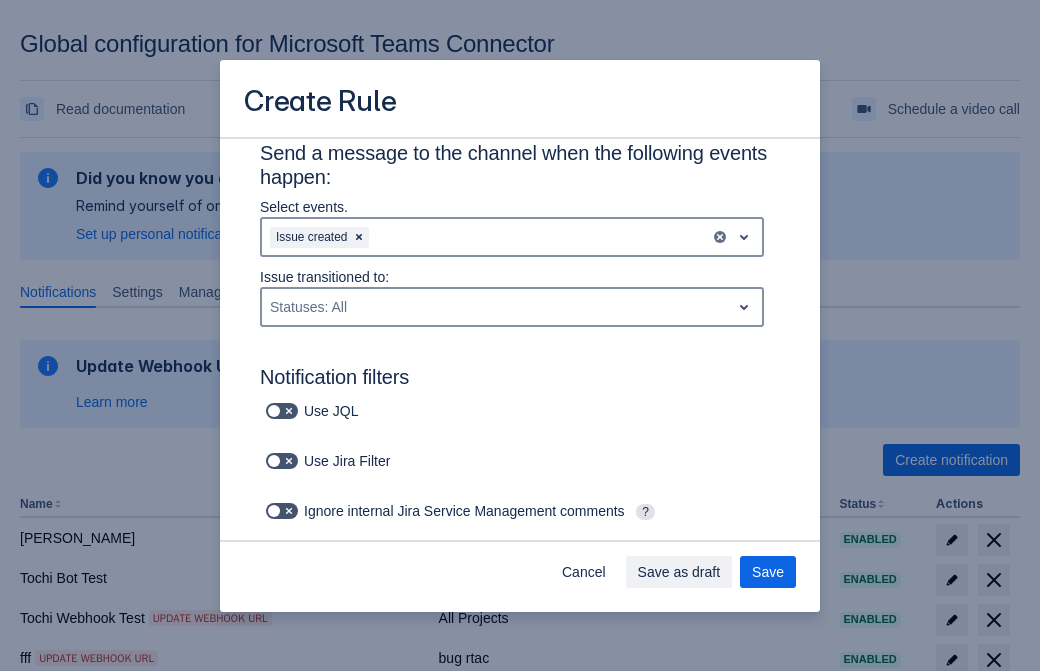 scroll, scrollTop: 1151, scrollLeft: 0, axis: vertical 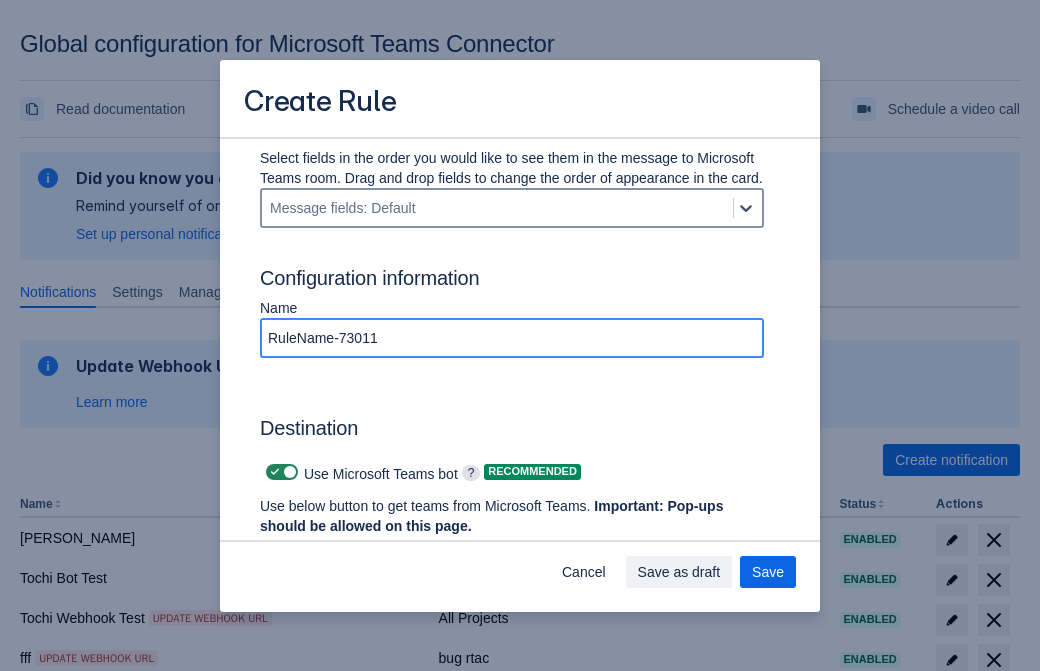 type on "RuleName-730116" 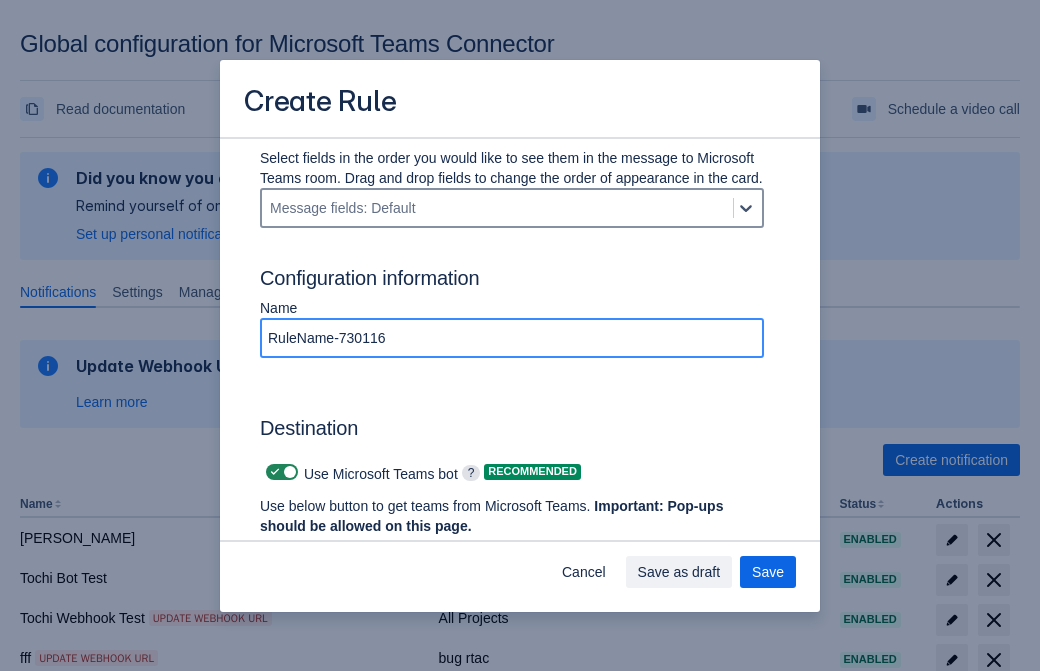 click on "Authenticate in Microsoft Teams" at bounding box center [371, 564] 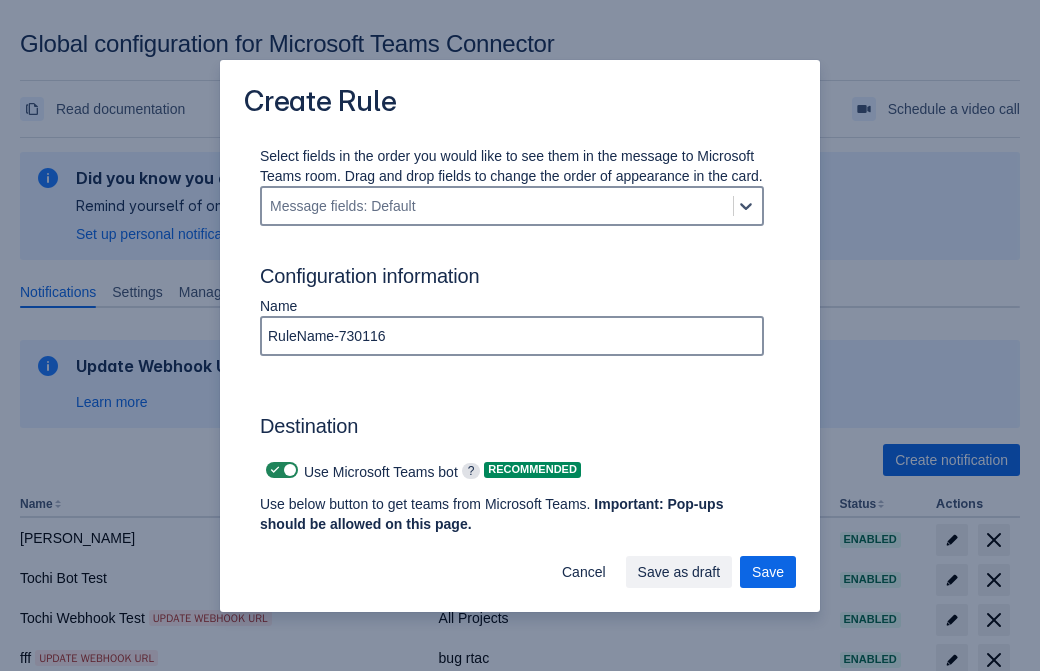 click on "Labels: All" at bounding box center [354, -278] 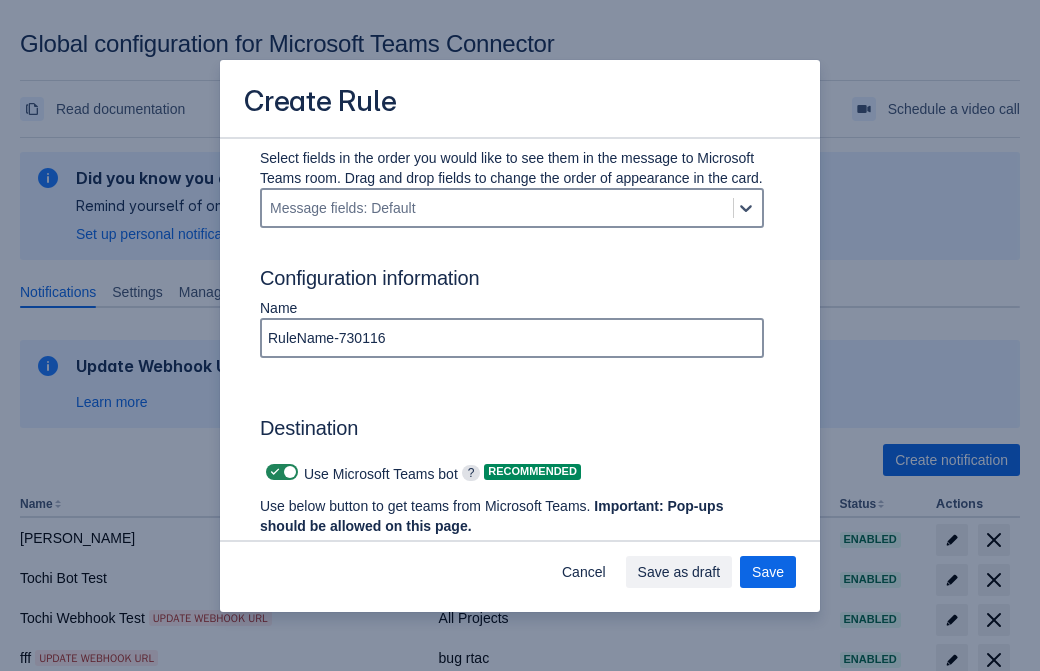 type 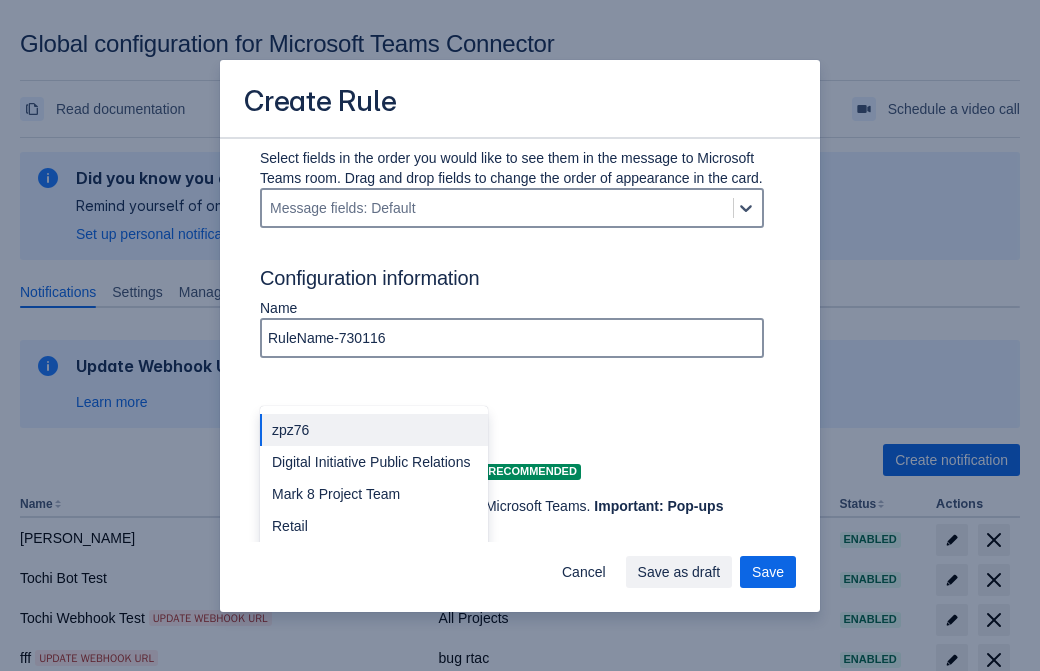 click on "Retail" at bounding box center (374, 526) 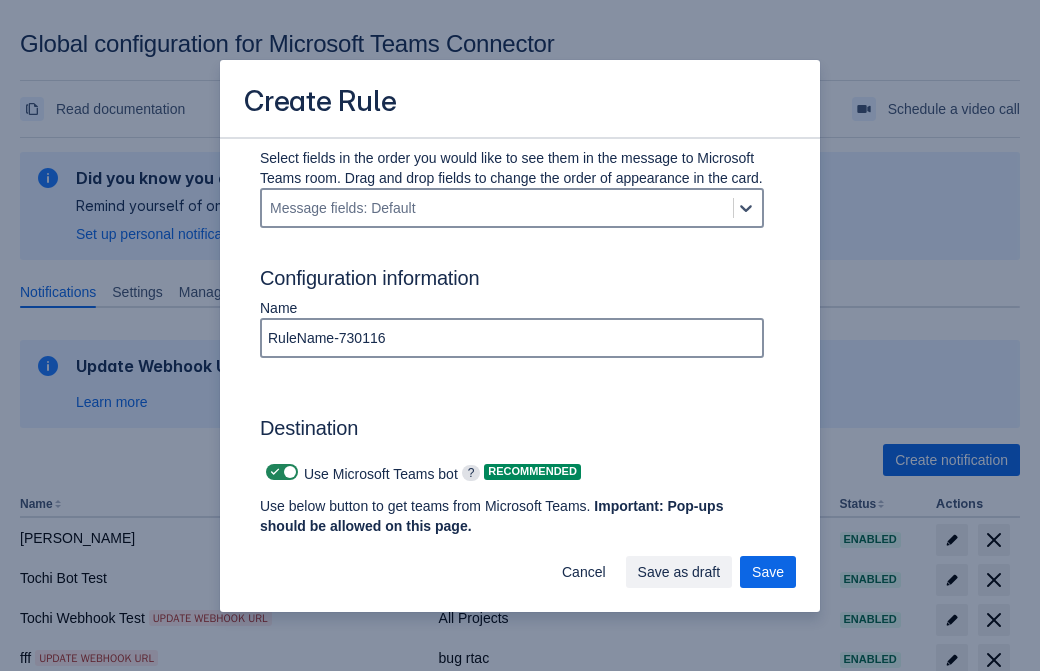 click on "Select a channel" at bounding box center (566, 734) 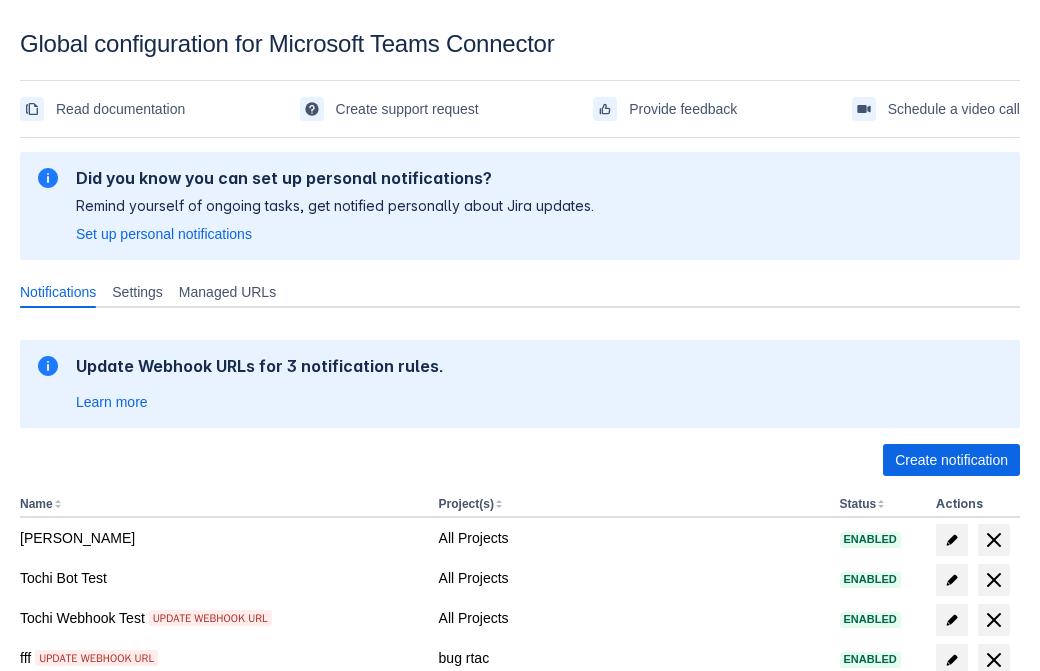 click on "Load more" at bounding box center [65, 976] 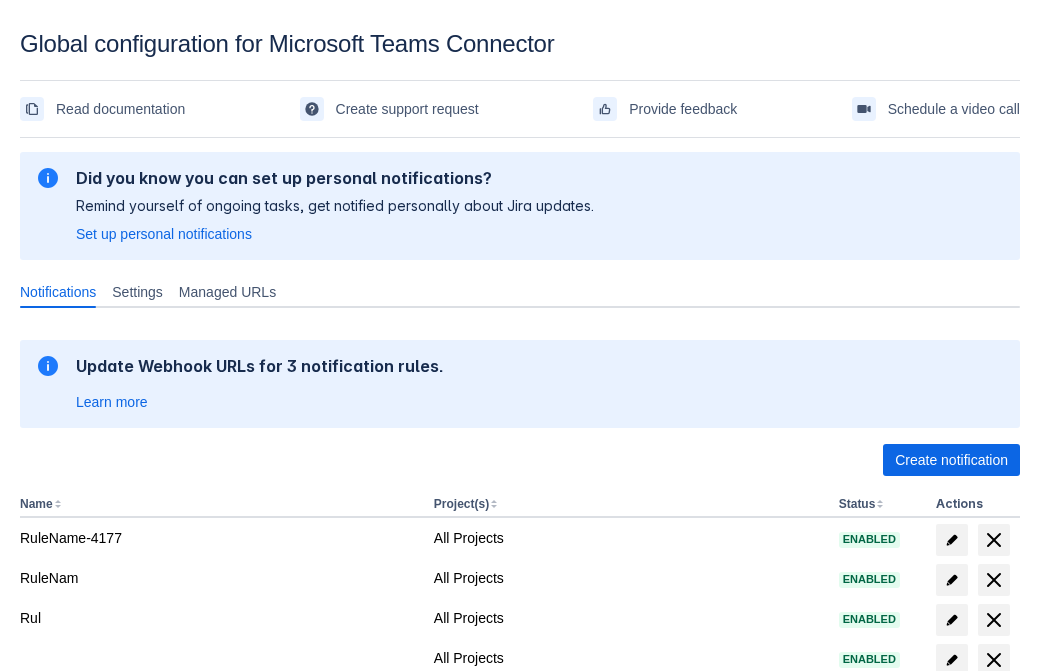 click on "Load more" at bounding box center [65, 1024] 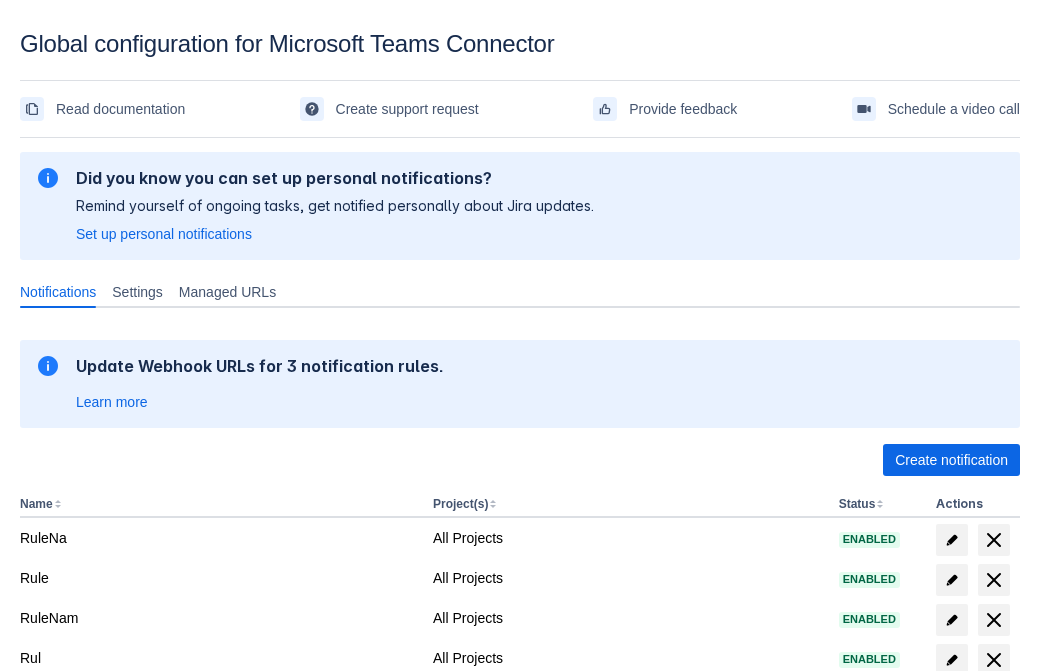 click on "Load more" at bounding box center (65, 1024) 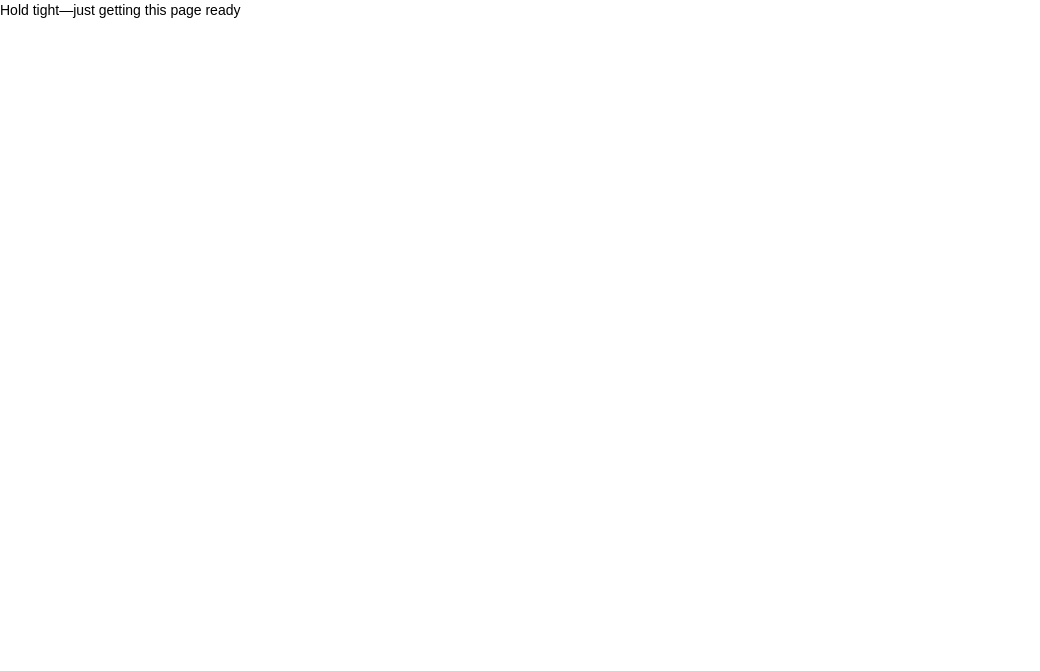 scroll, scrollTop: 0, scrollLeft: 0, axis: both 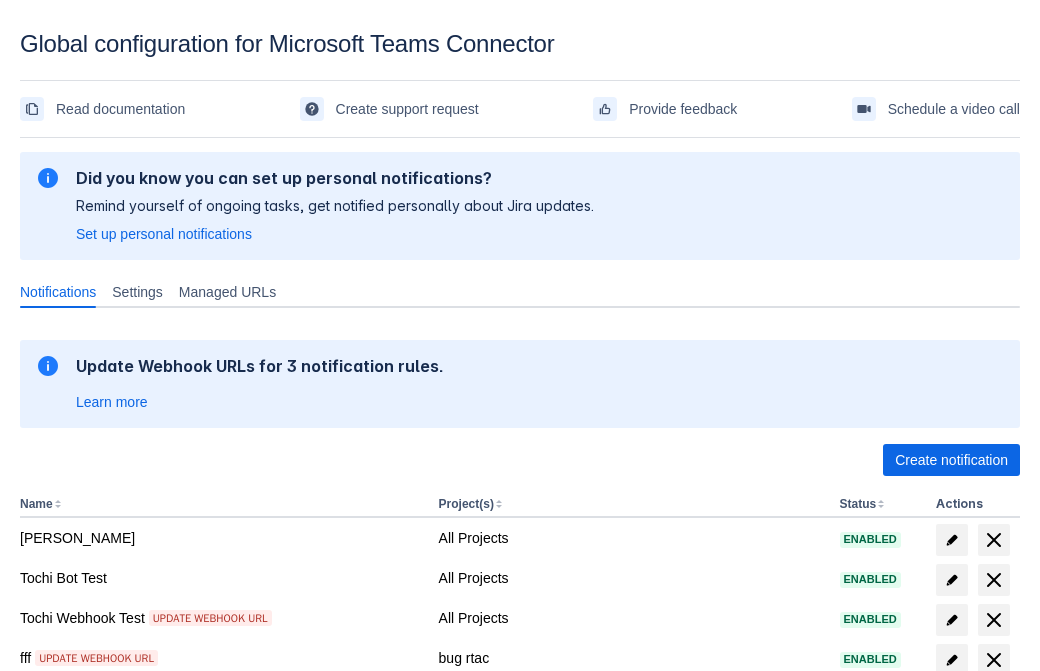 click on "Load more" at bounding box center [65, 976] 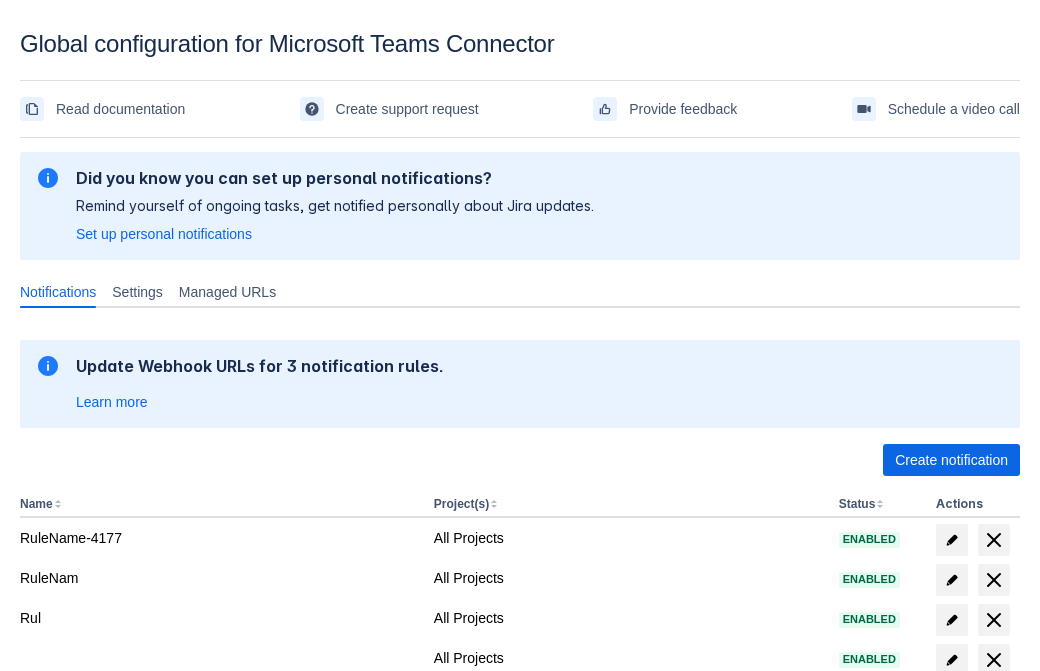scroll, scrollTop: 413, scrollLeft: 0, axis: vertical 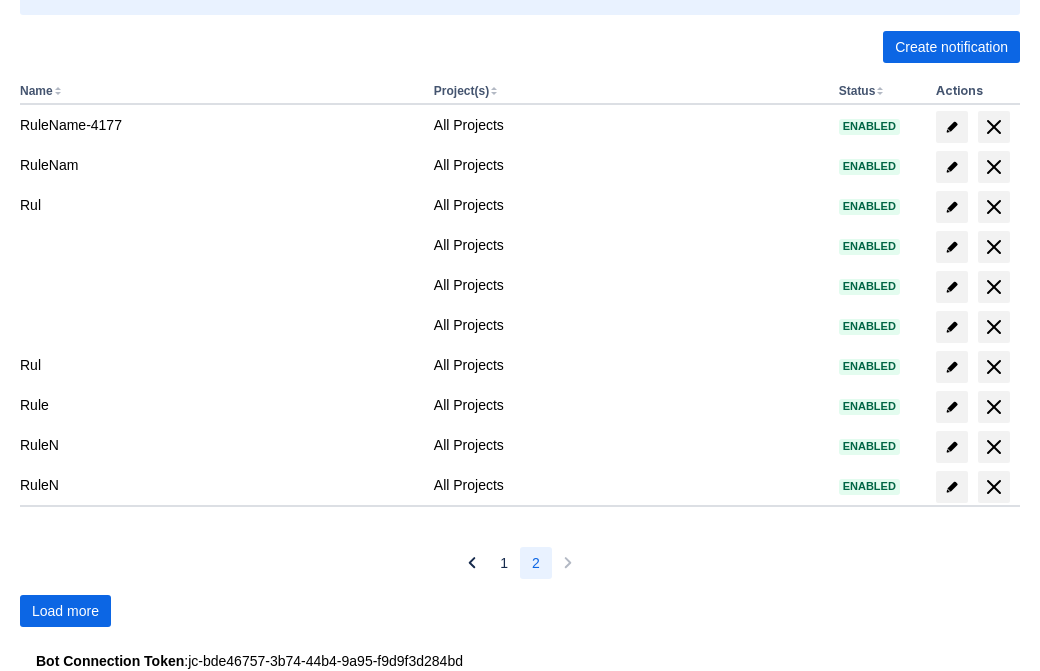 click on "Load more" at bounding box center (65, 611) 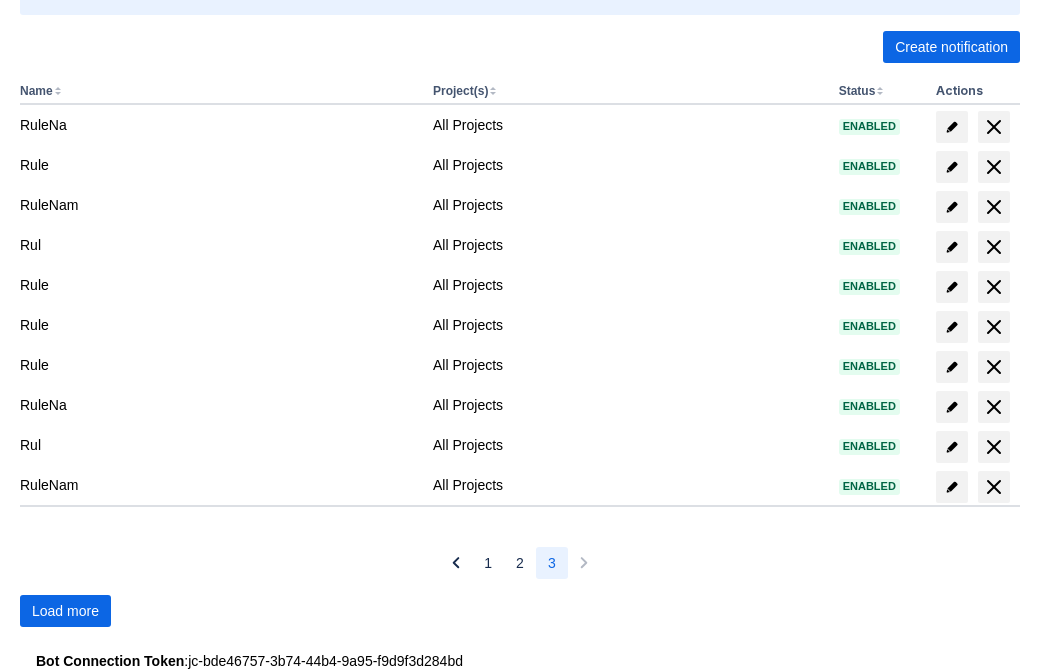 click on "Load more" at bounding box center [65, 611] 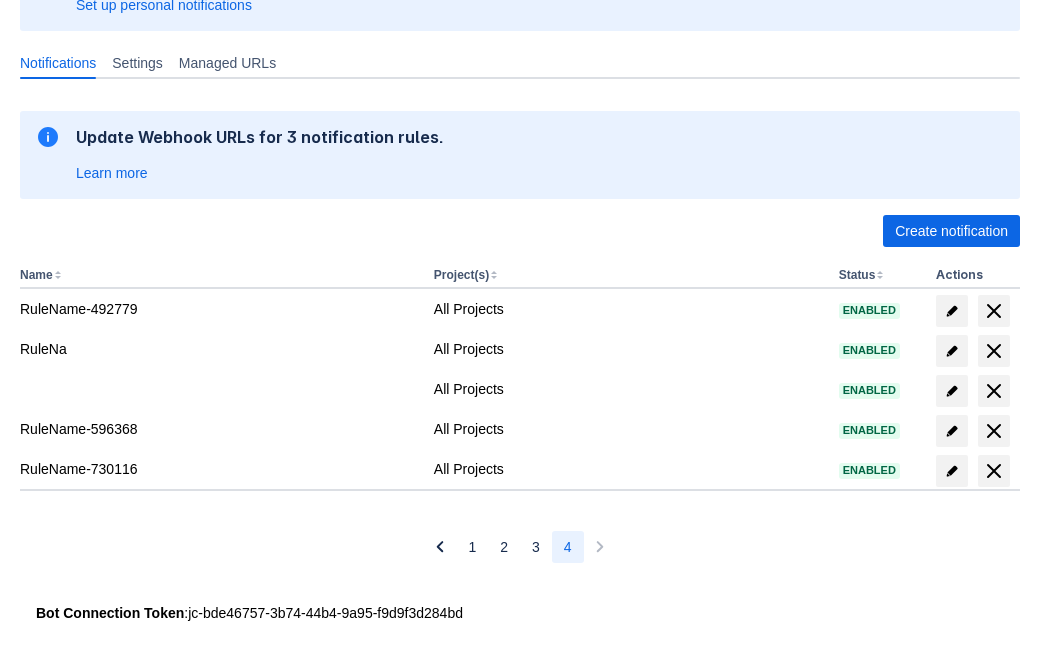 scroll, scrollTop: 229, scrollLeft: 0, axis: vertical 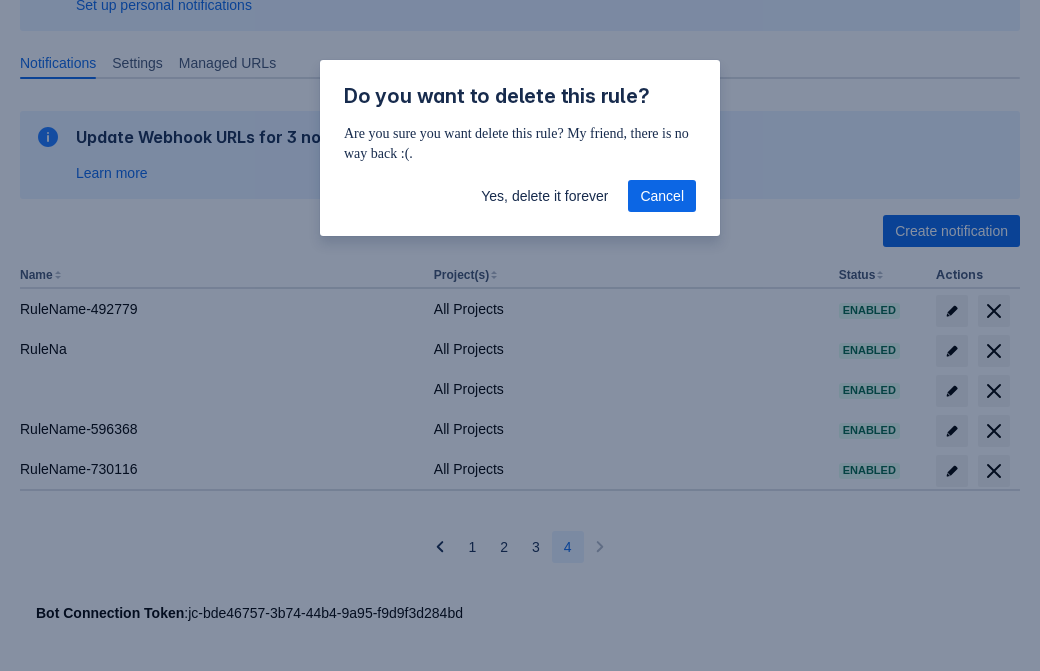 click on "Yes, delete it forever" at bounding box center (544, 196) 